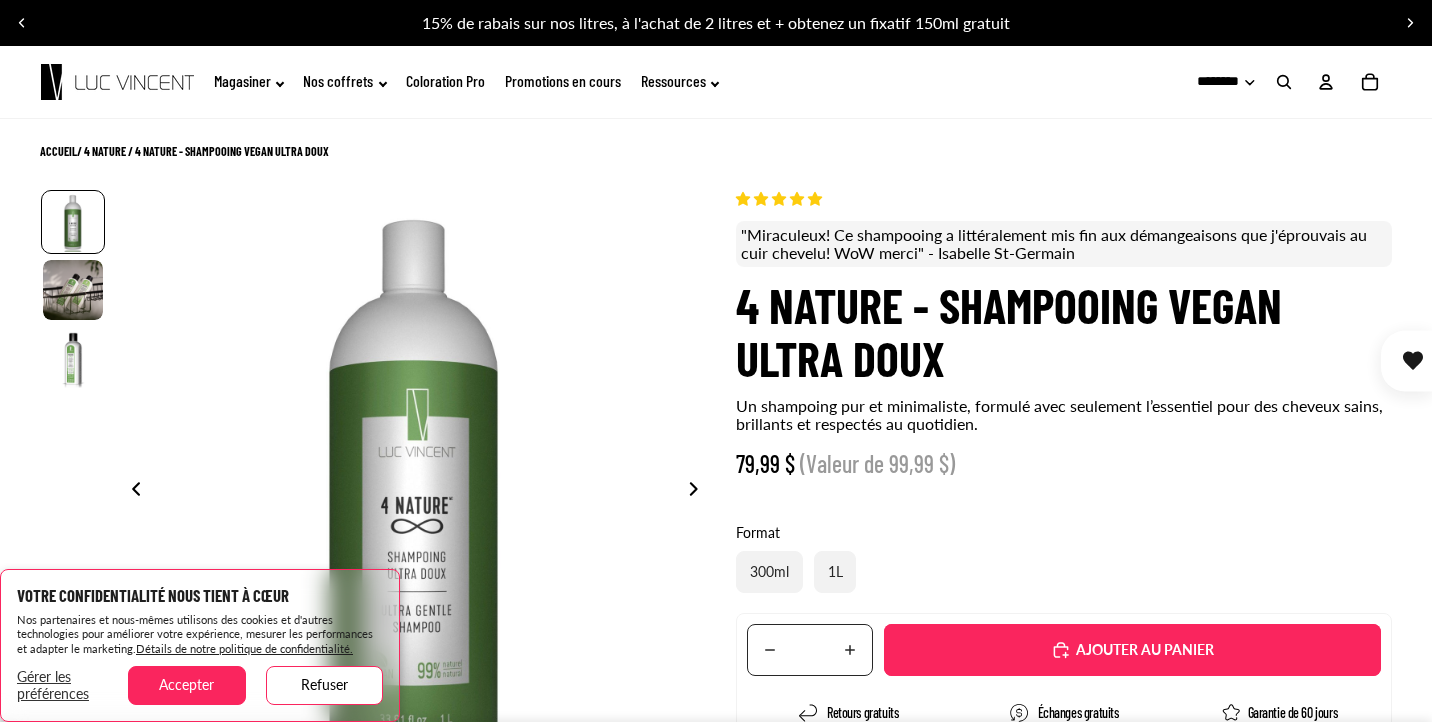 scroll, scrollTop: 0, scrollLeft: 0, axis: both 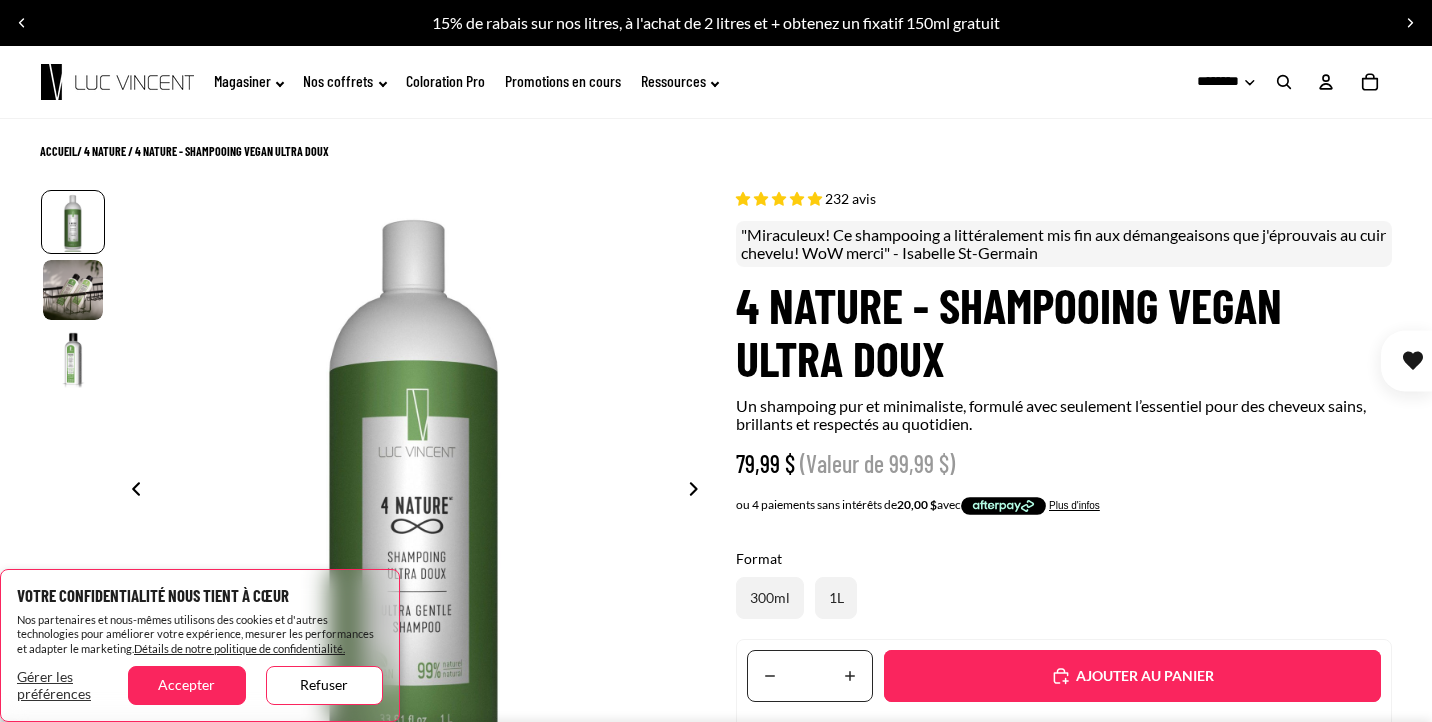 select on "**********" 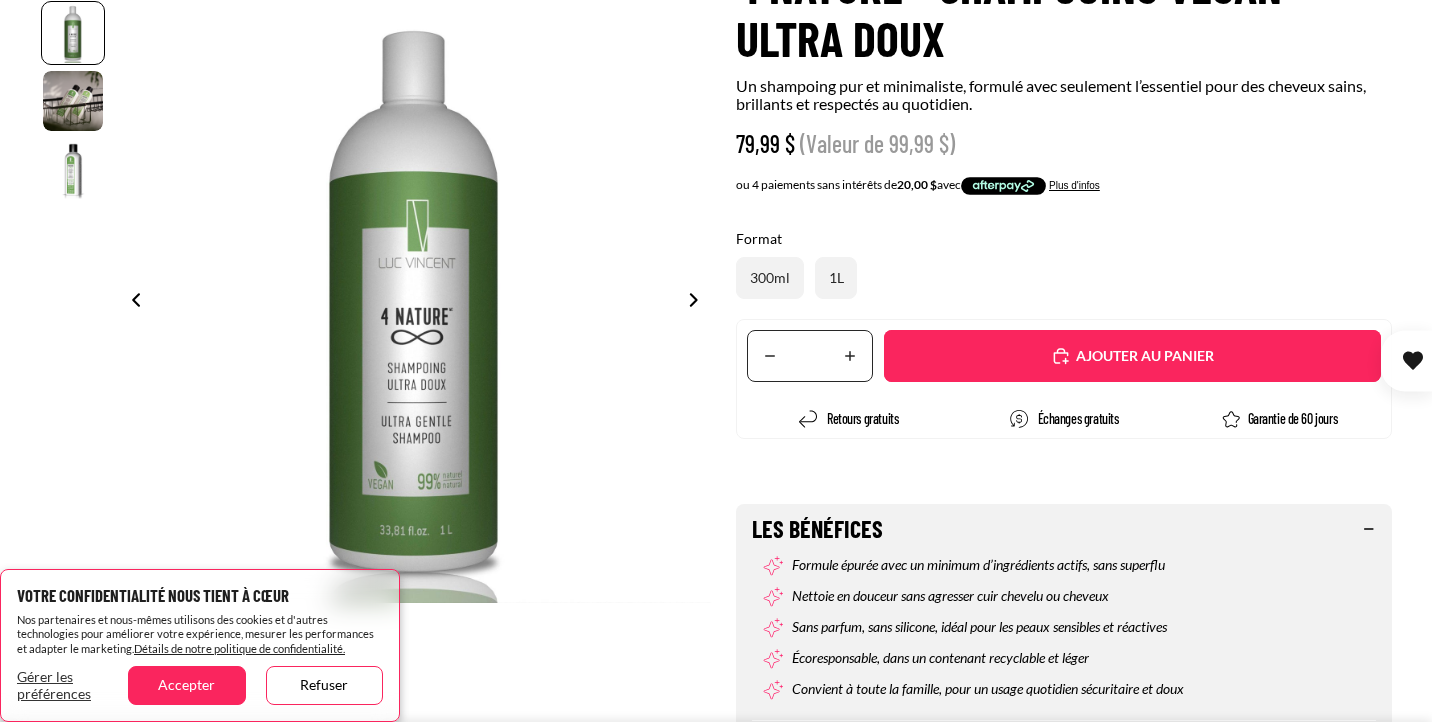 scroll, scrollTop: 400, scrollLeft: 0, axis: vertical 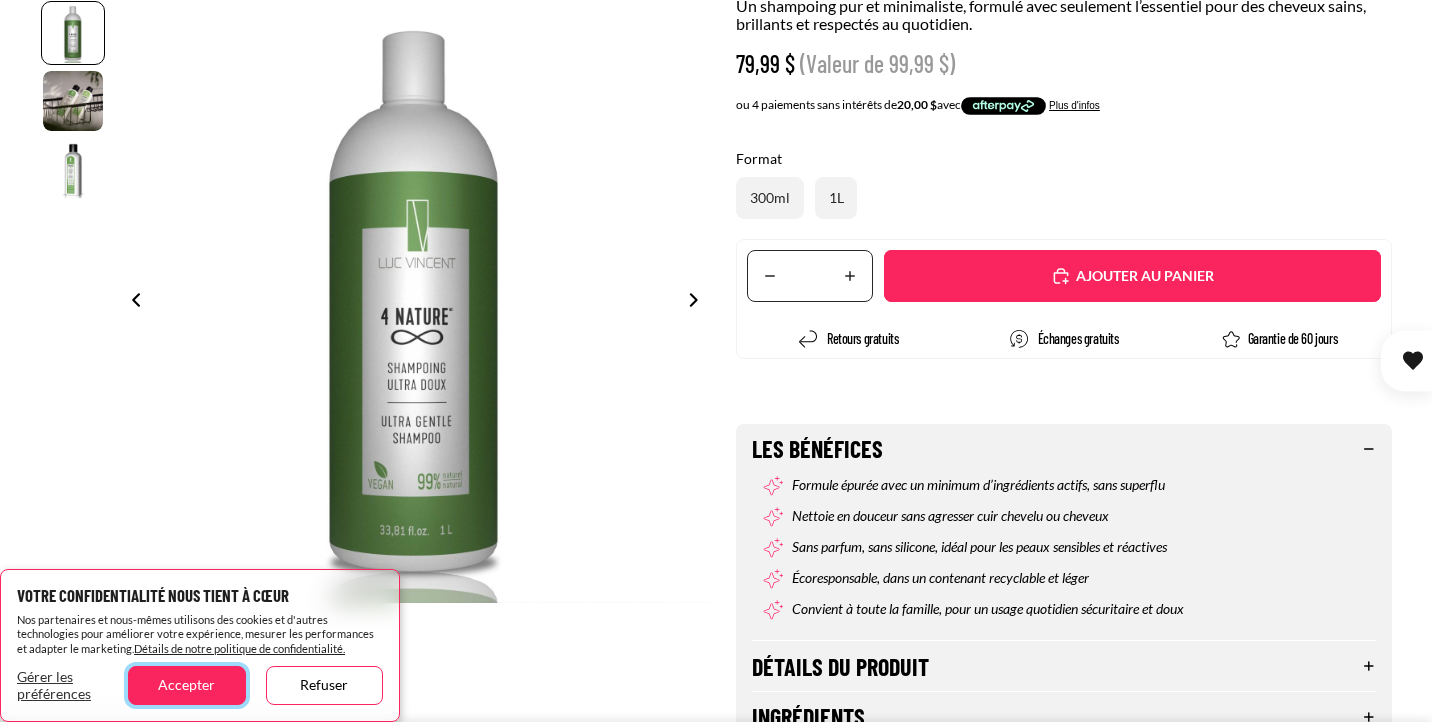 click on "Accepter" at bounding box center (186, 685) 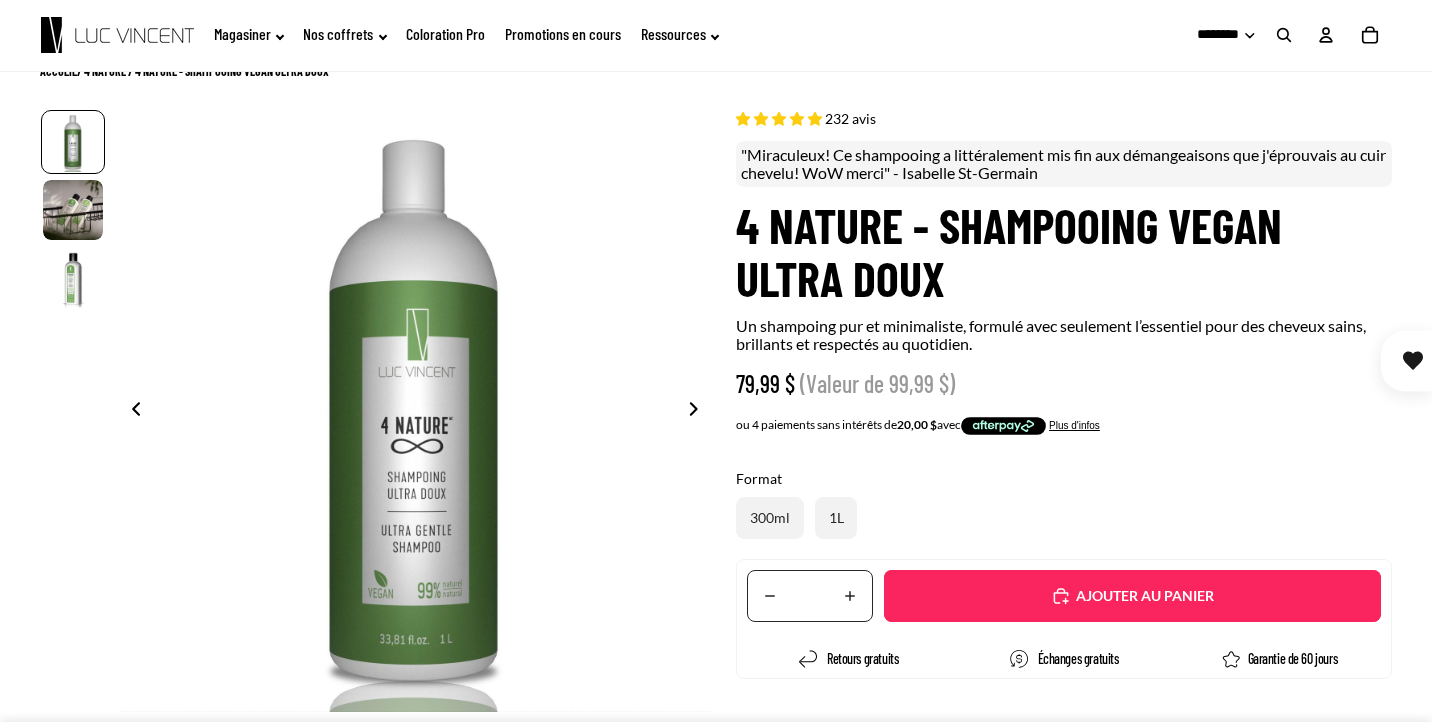 scroll, scrollTop: 40, scrollLeft: 0, axis: vertical 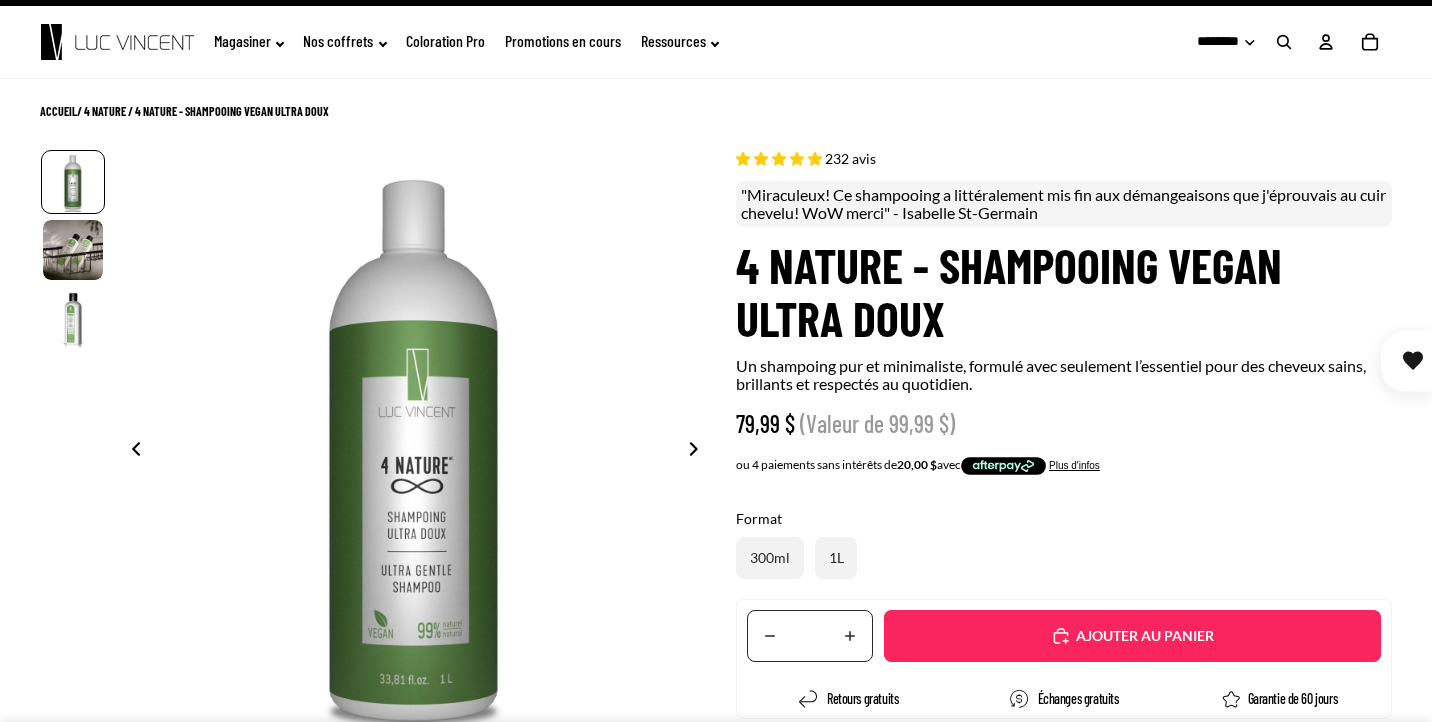 click on "Promotions en cours" 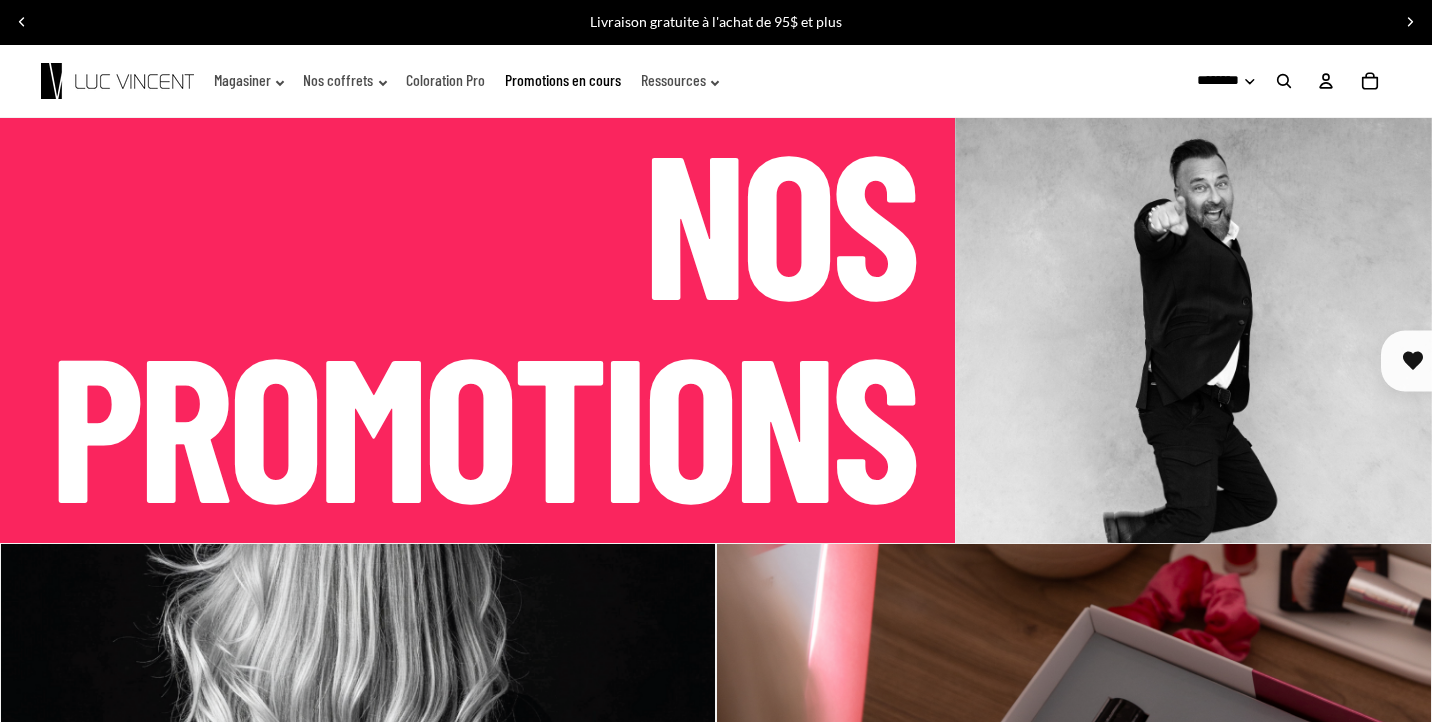 scroll, scrollTop: 0, scrollLeft: 0, axis: both 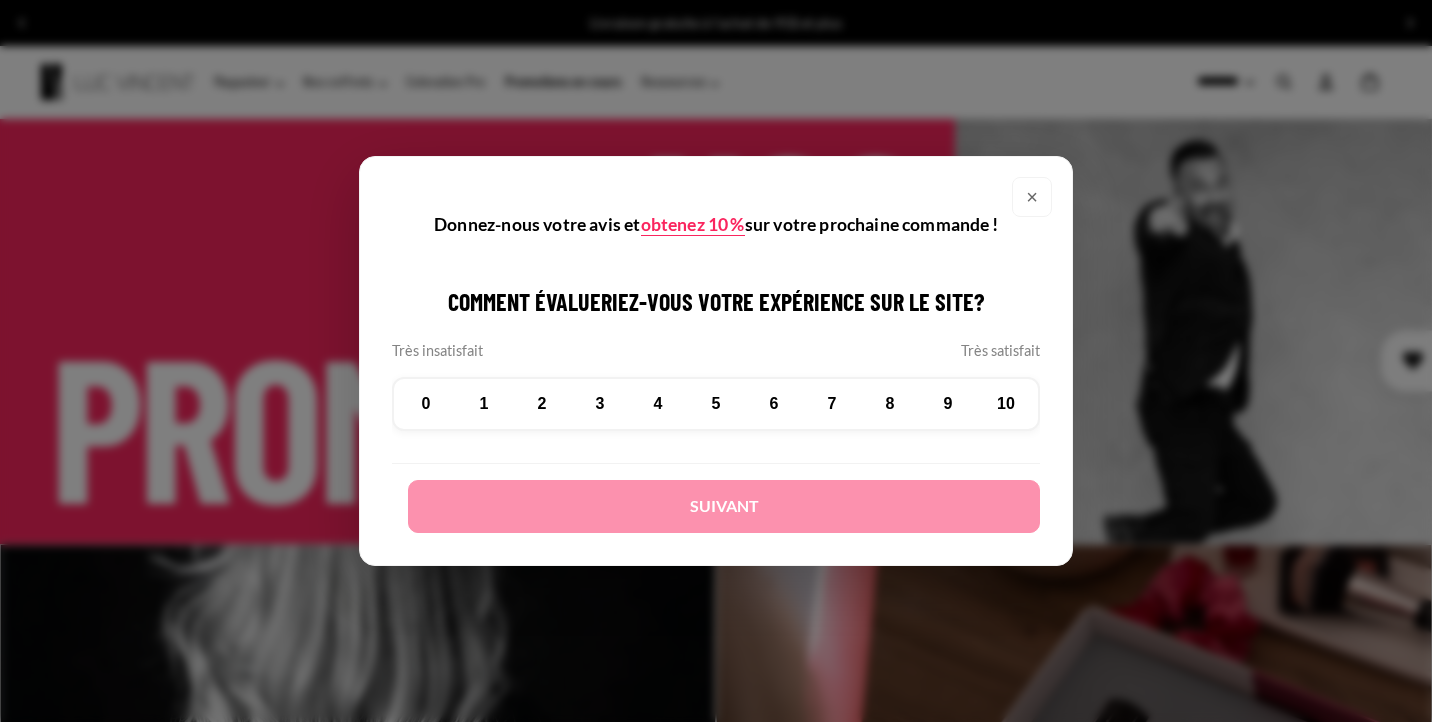 click on "×" at bounding box center [1032, 197] 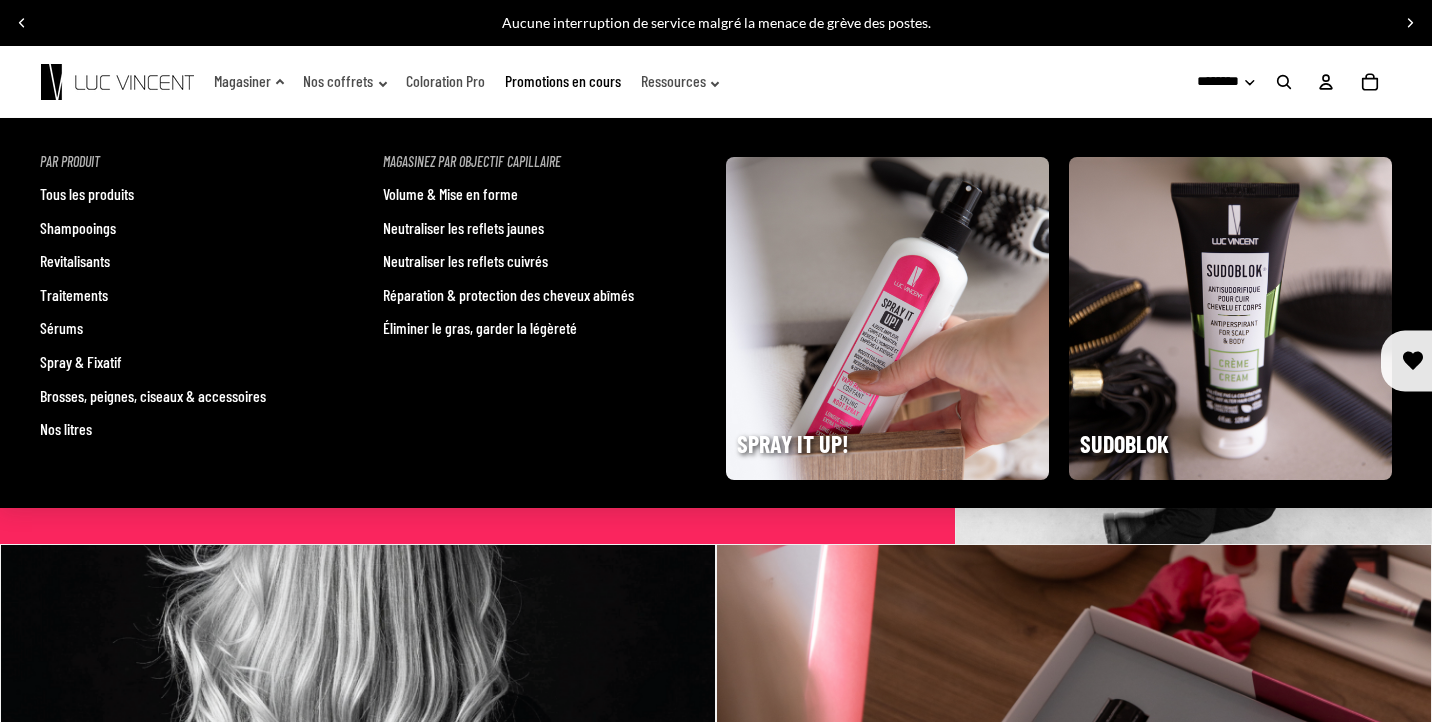 click on "Réparation & protection des cheveux abîmés" at bounding box center [508, 295] 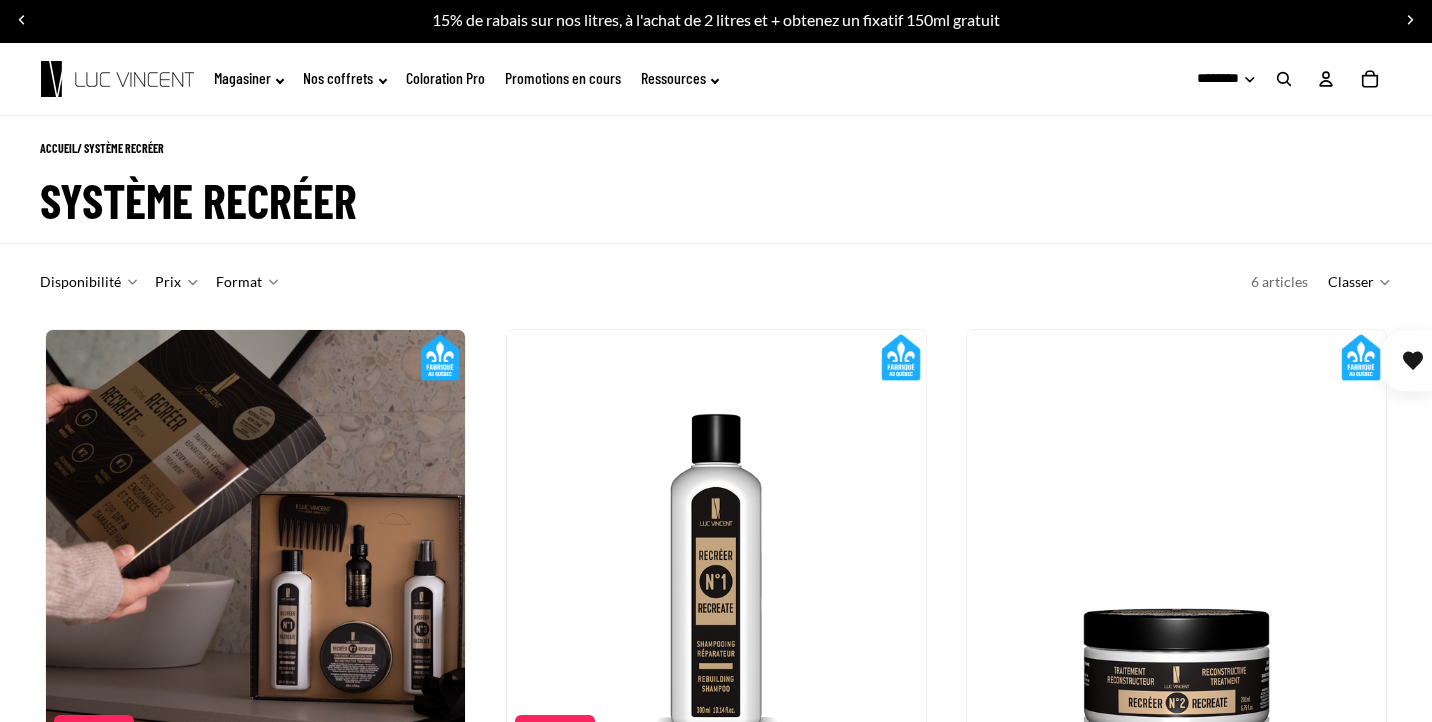 scroll, scrollTop: 107, scrollLeft: 0, axis: vertical 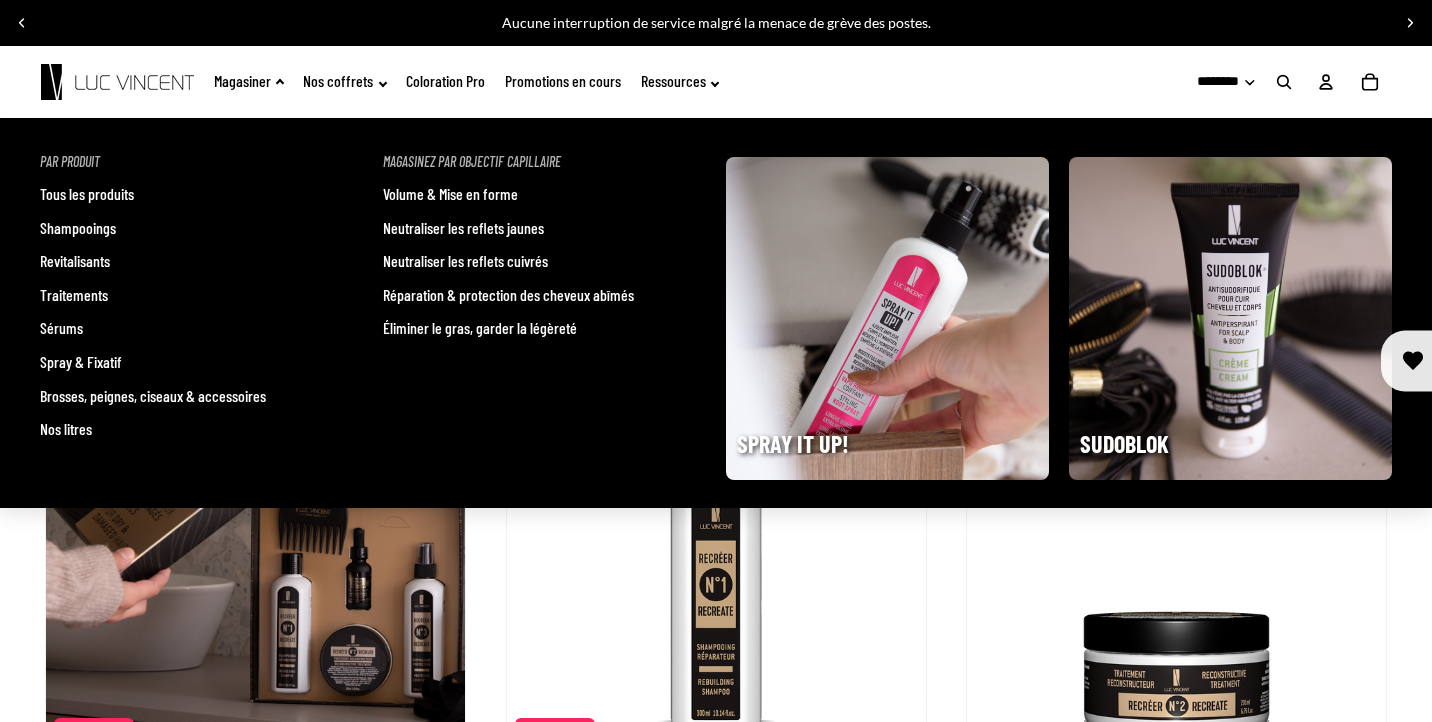 click on "Shampooings" at bounding box center [78, 228] 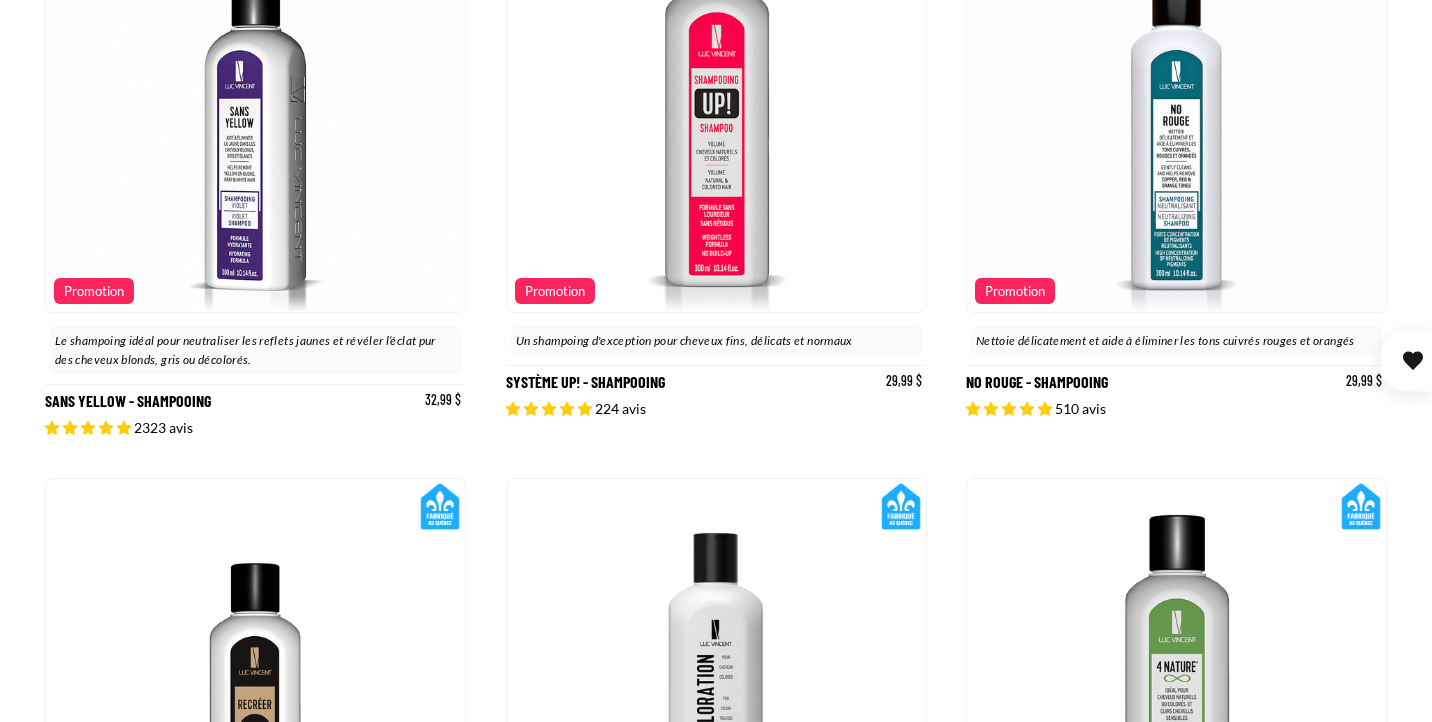 scroll, scrollTop: 440, scrollLeft: 0, axis: vertical 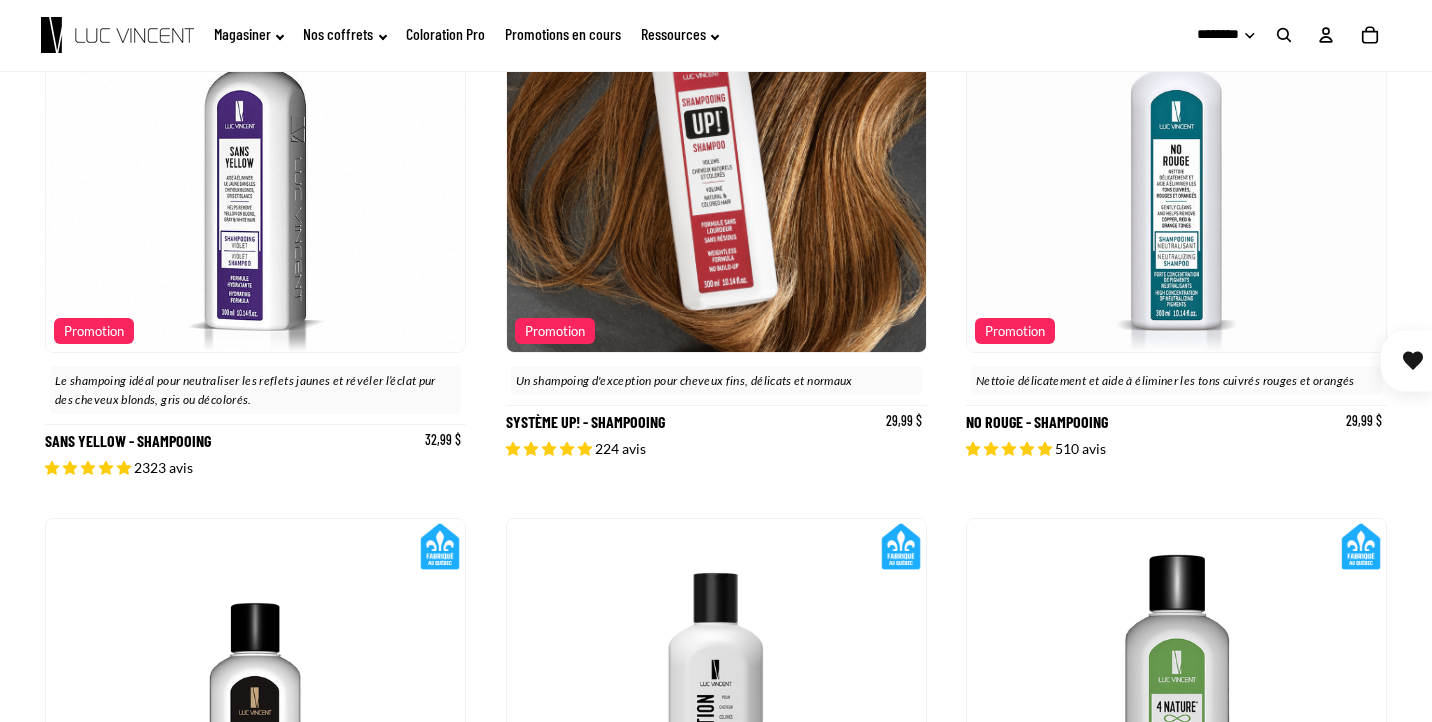 click 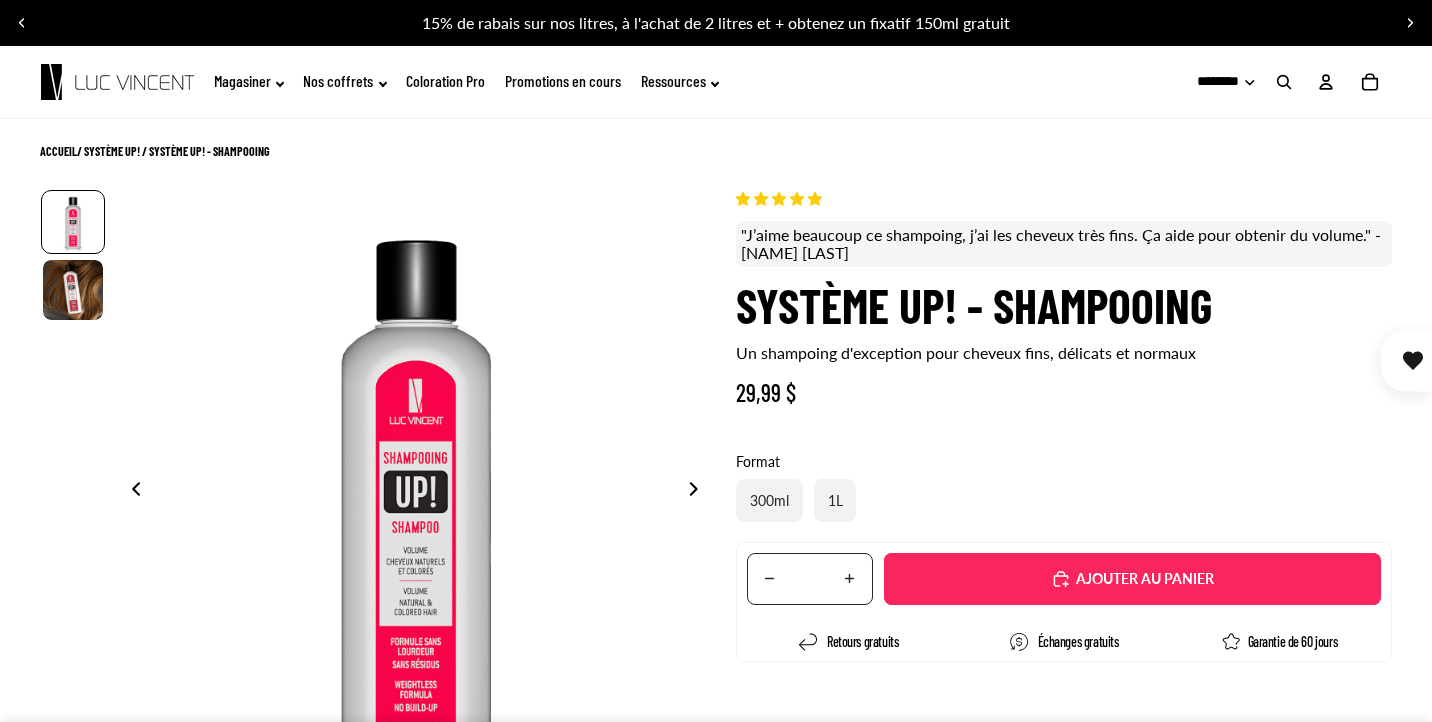 scroll, scrollTop: 0, scrollLeft: 0, axis: both 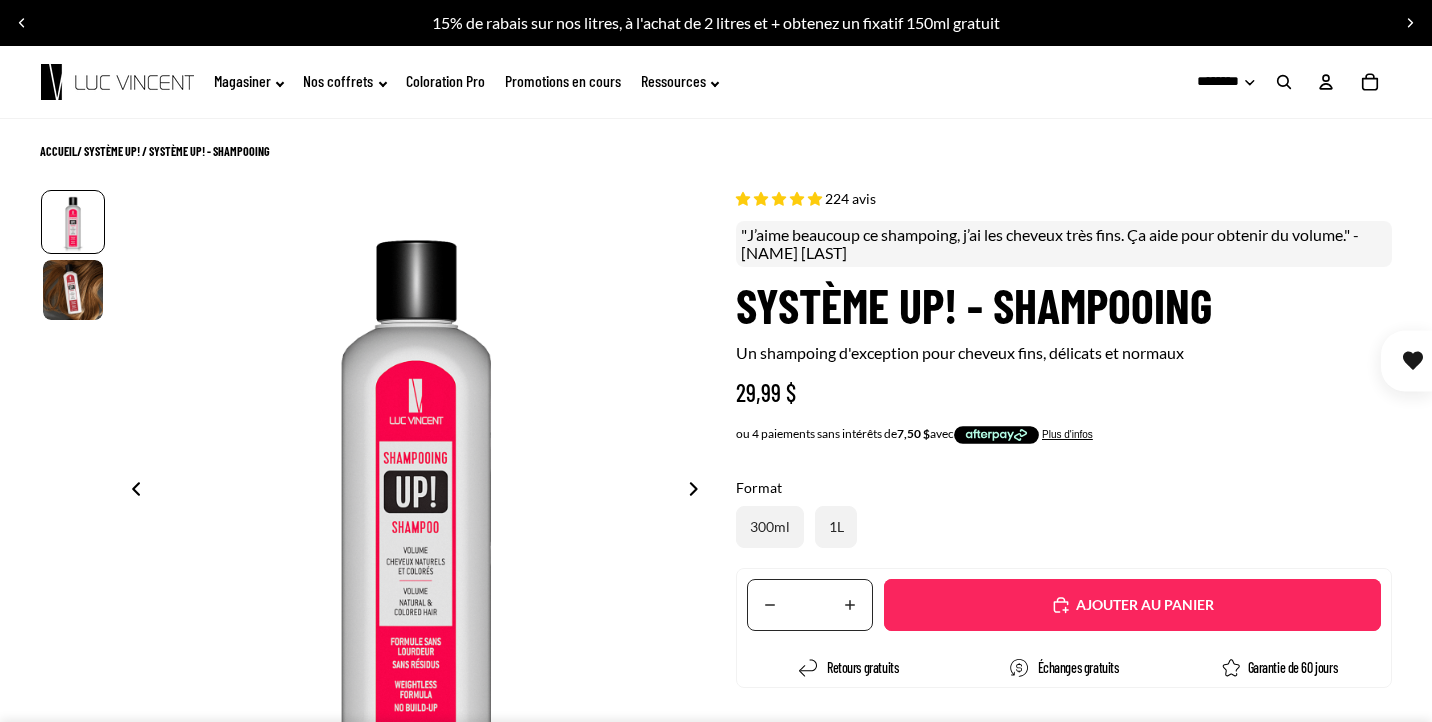 select on "**********" 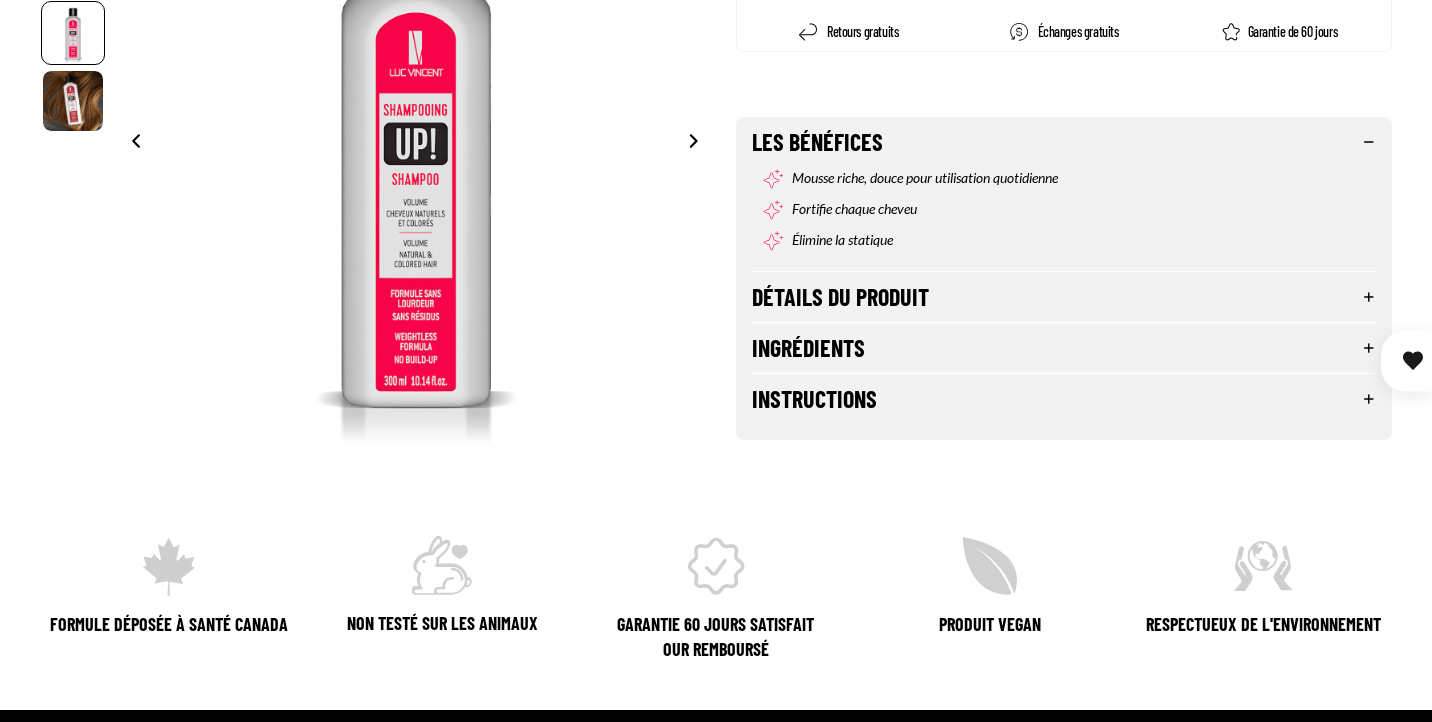 scroll, scrollTop: 640, scrollLeft: 0, axis: vertical 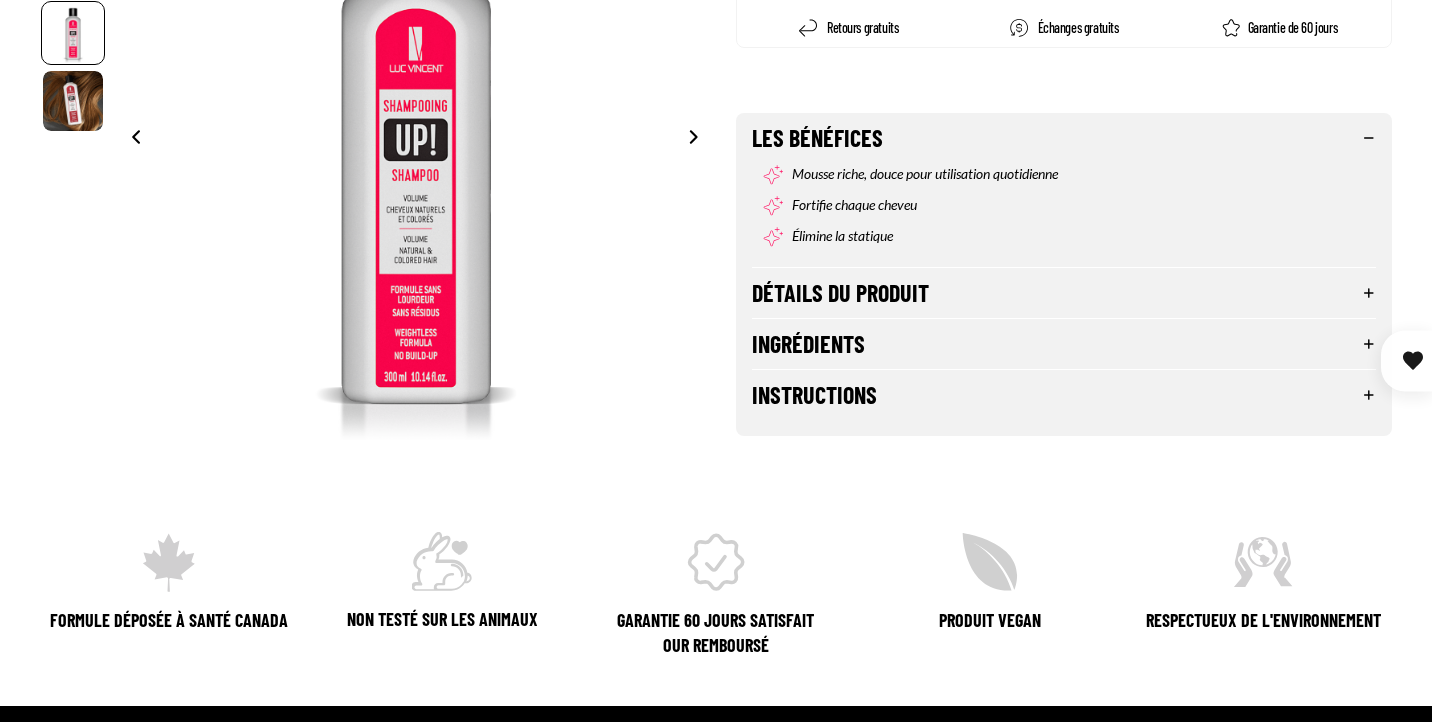 click on "Ingrédients" at bounding box center (1064, 344) 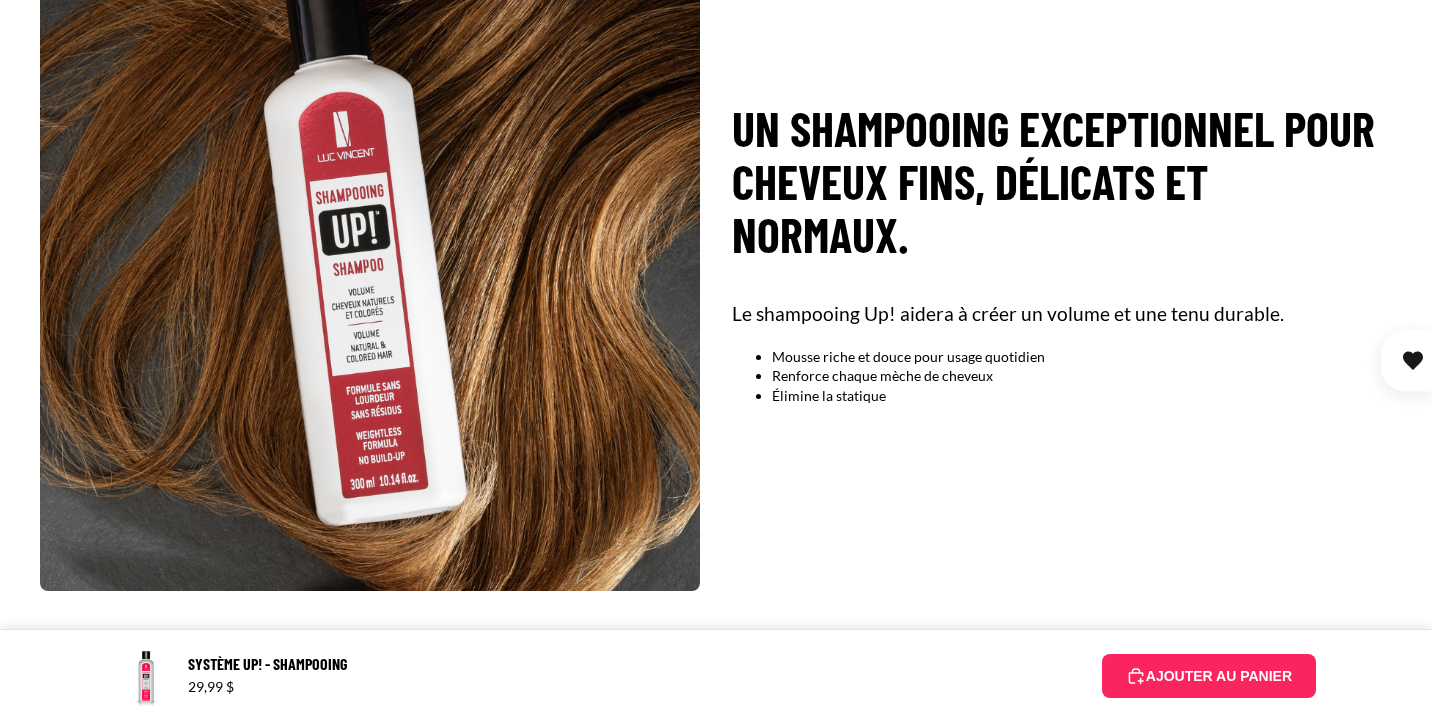 scroll, scrollTop: 1680, scrollLeft: 0, axis: vertical 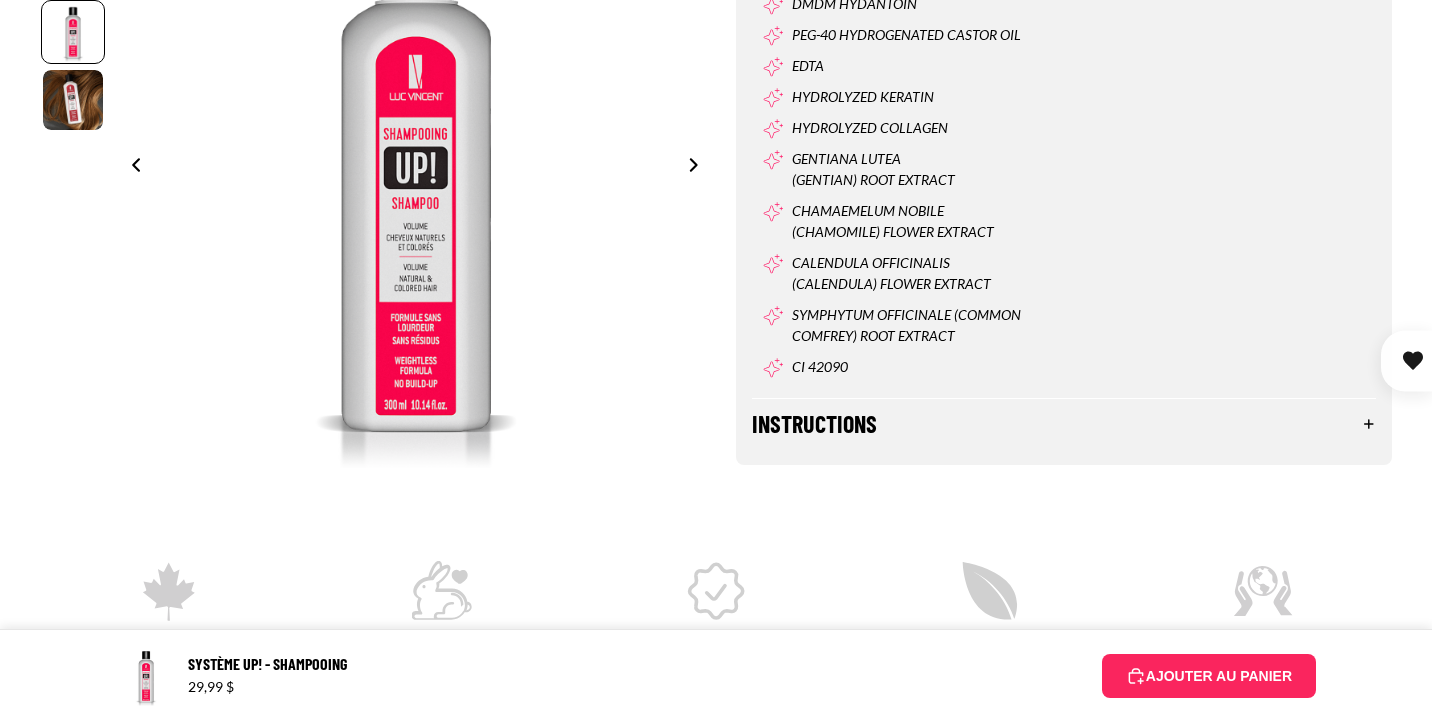 click on "Instructions" at bounding box center (1064, 424) 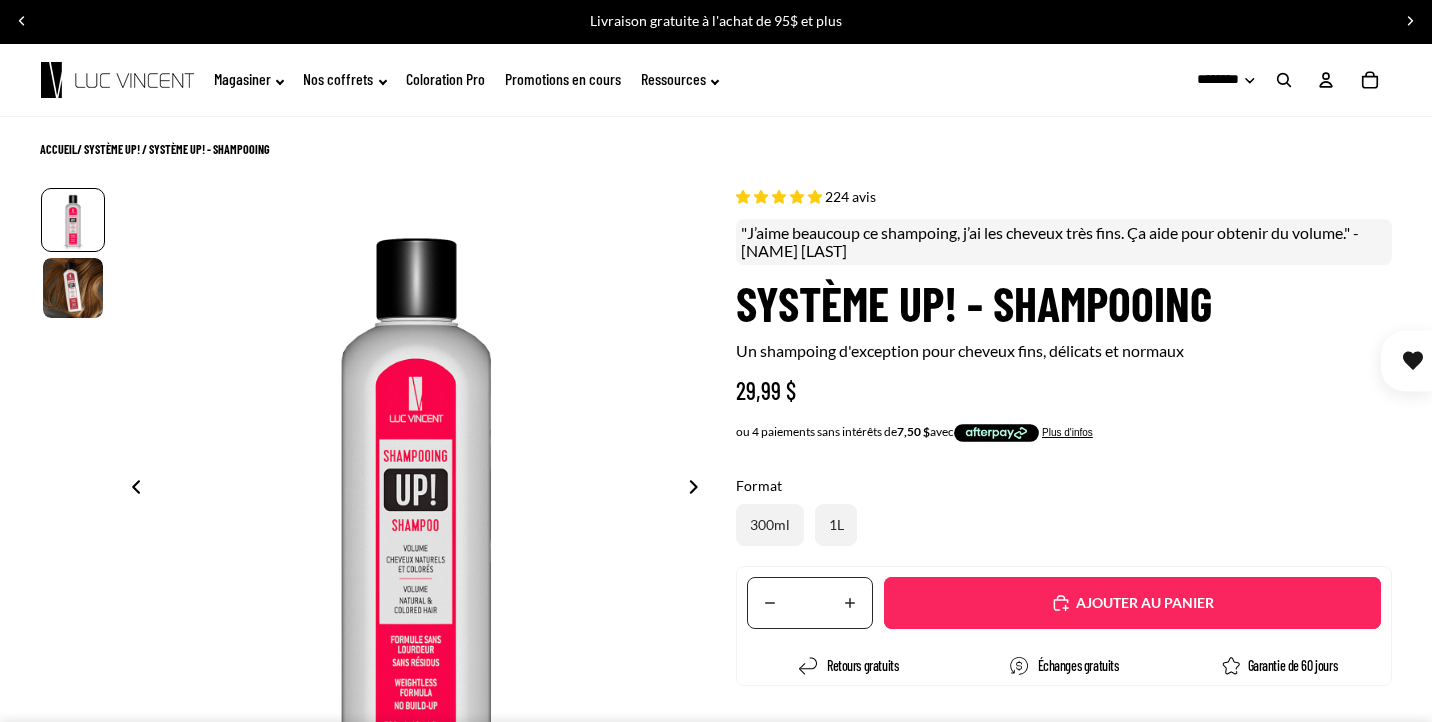 scroll, scrollTop: 0, scrollLeft: 0, axis: both 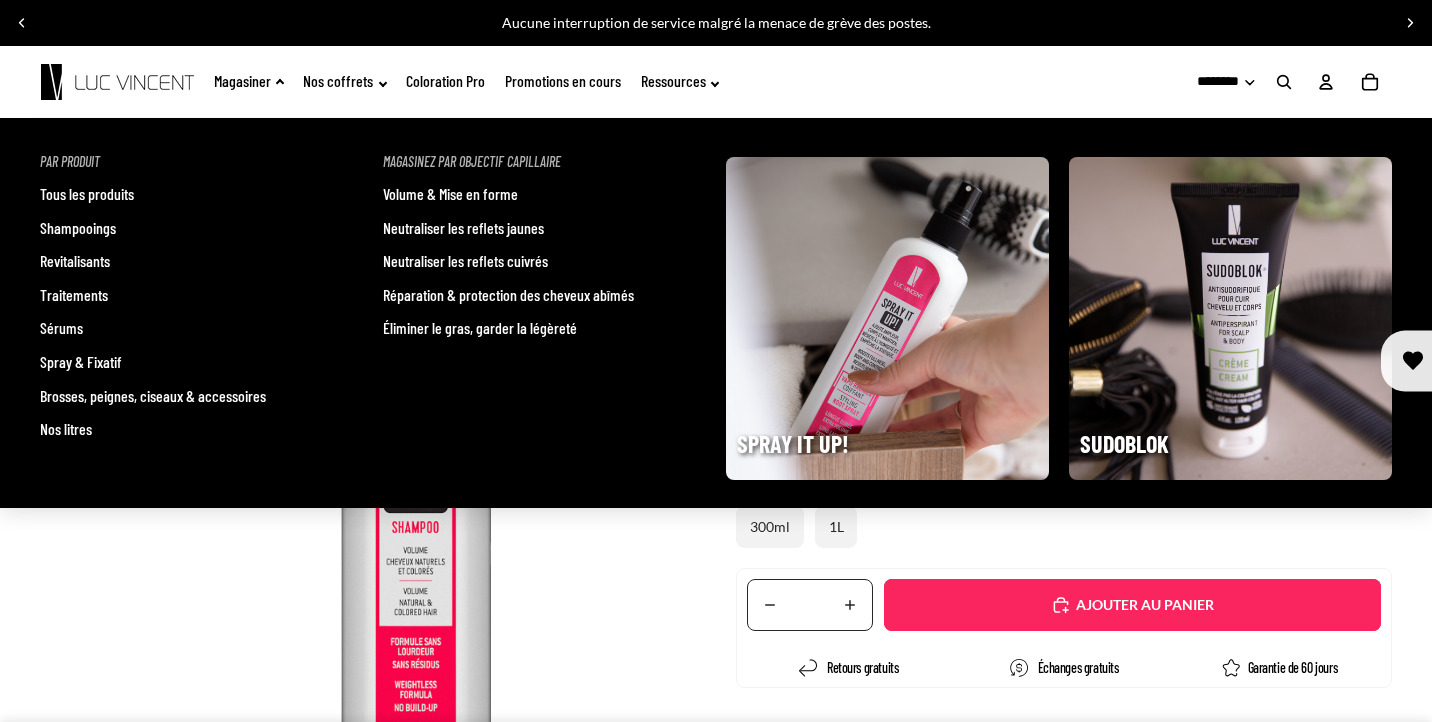 click on "Revitalisants" at bounding box center [75, 261] 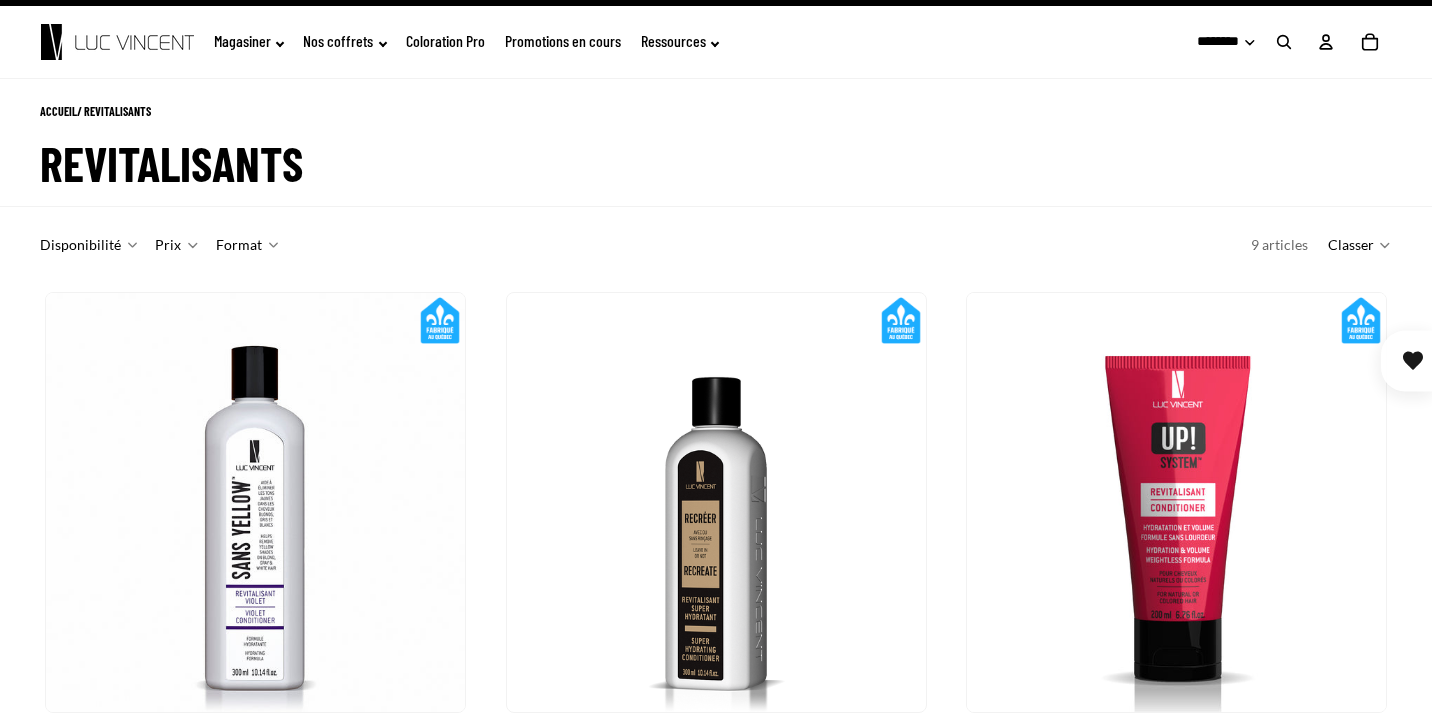 scroll, scrollTop: 229, scrollLeft: 0, axis: vertical 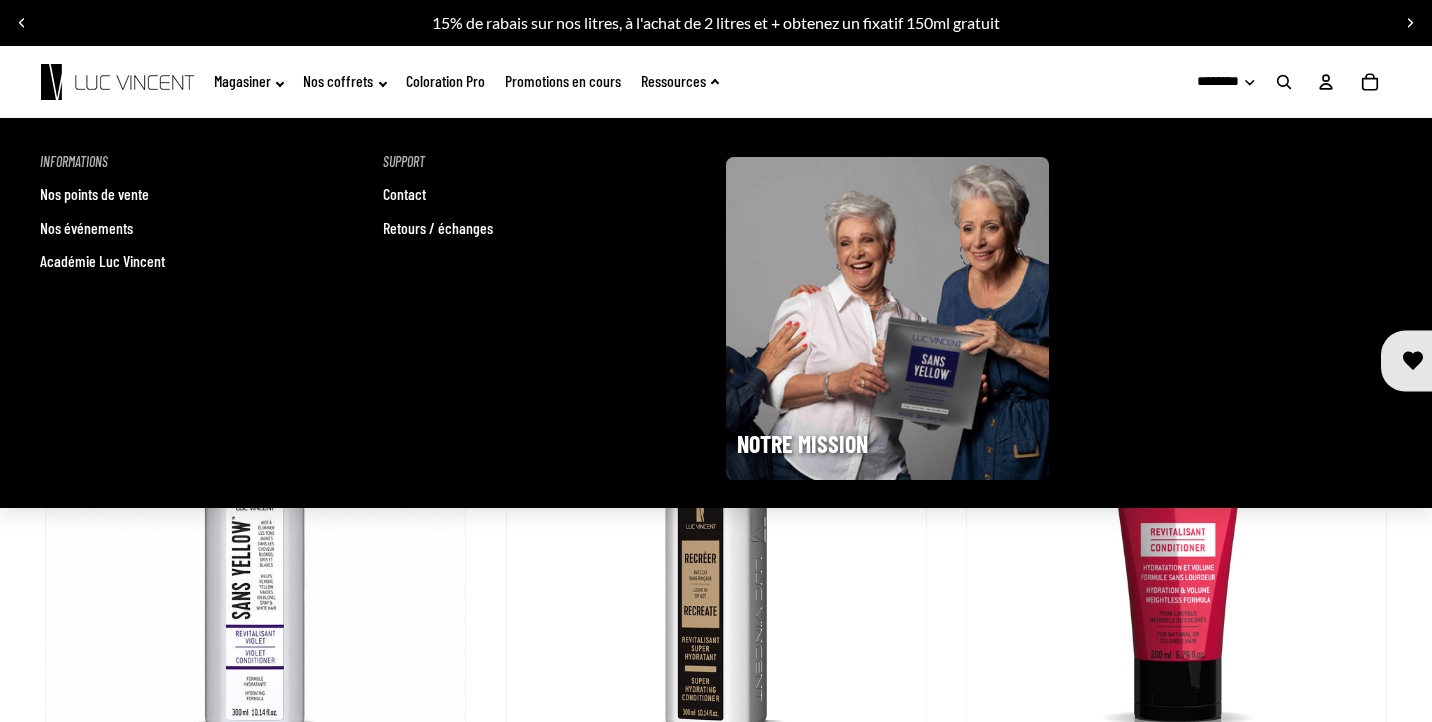 click on "Nos points de vente" at bounding box center (94, 194) 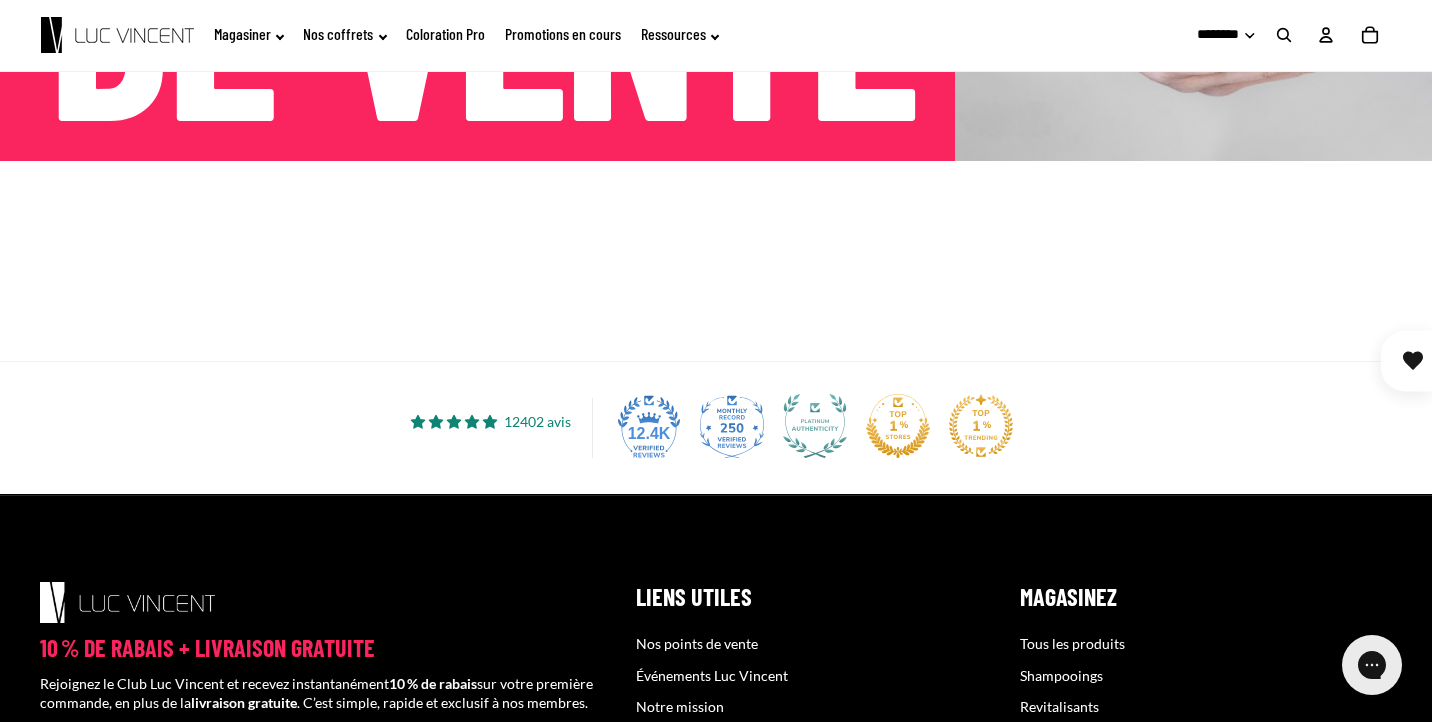 scroll, scrollTop: 479, scrollLeft: 0, axis: vertical 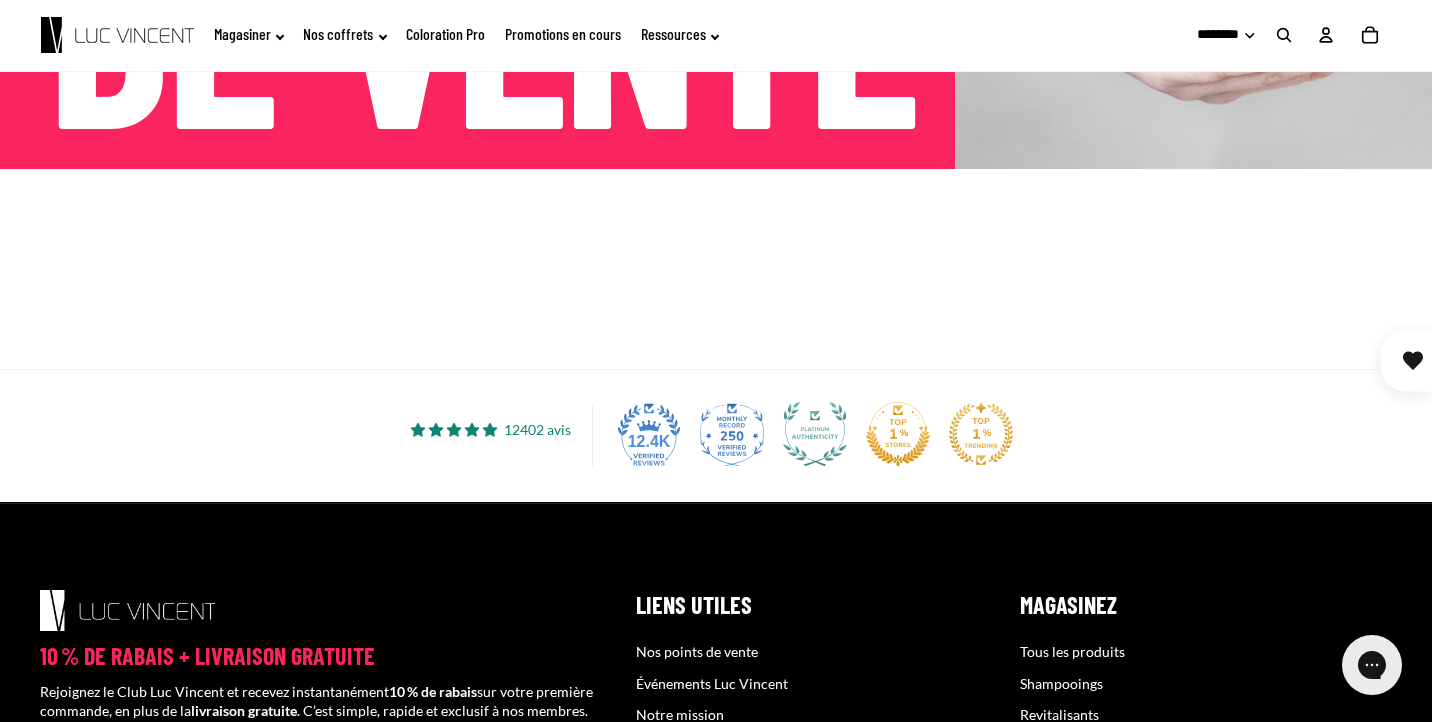 click at bounding box center [716, 269] 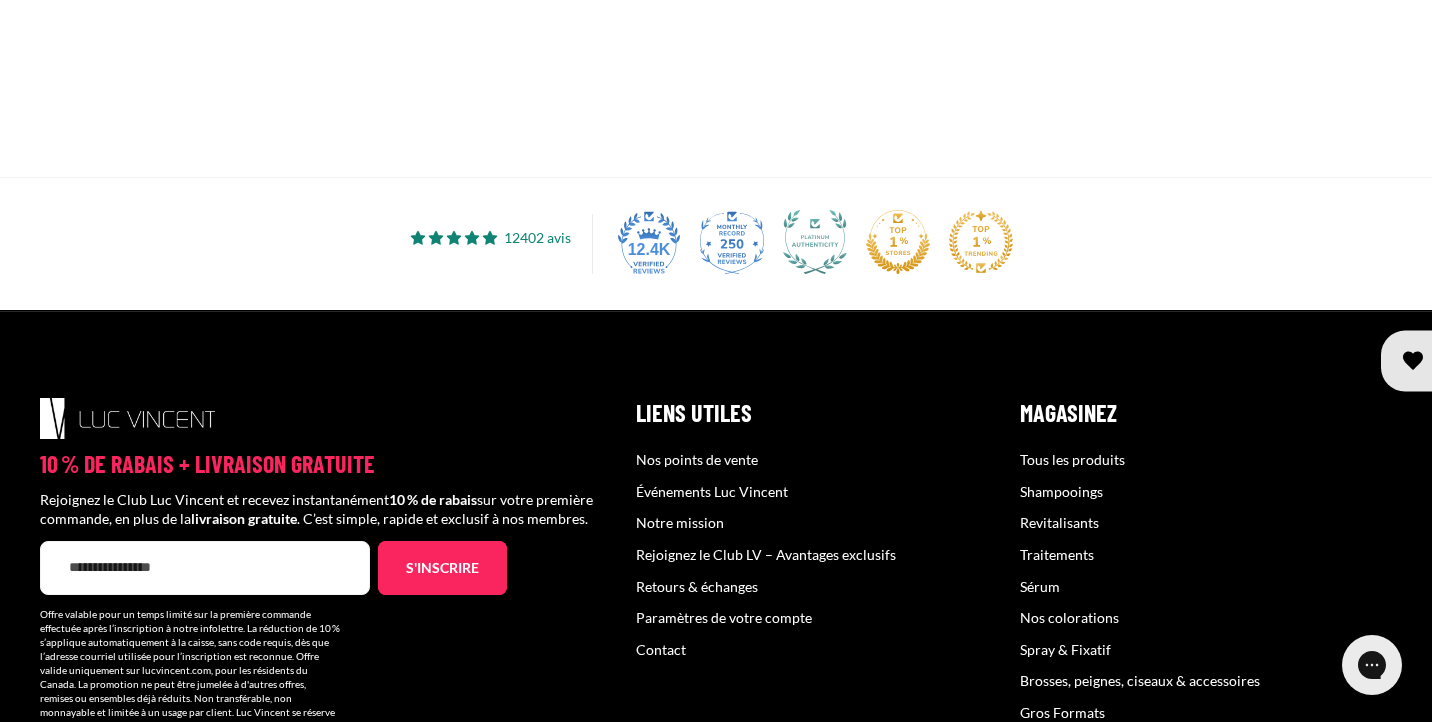 scroll, scrollTop: 679, scrollLeft: 0, axis: vertical 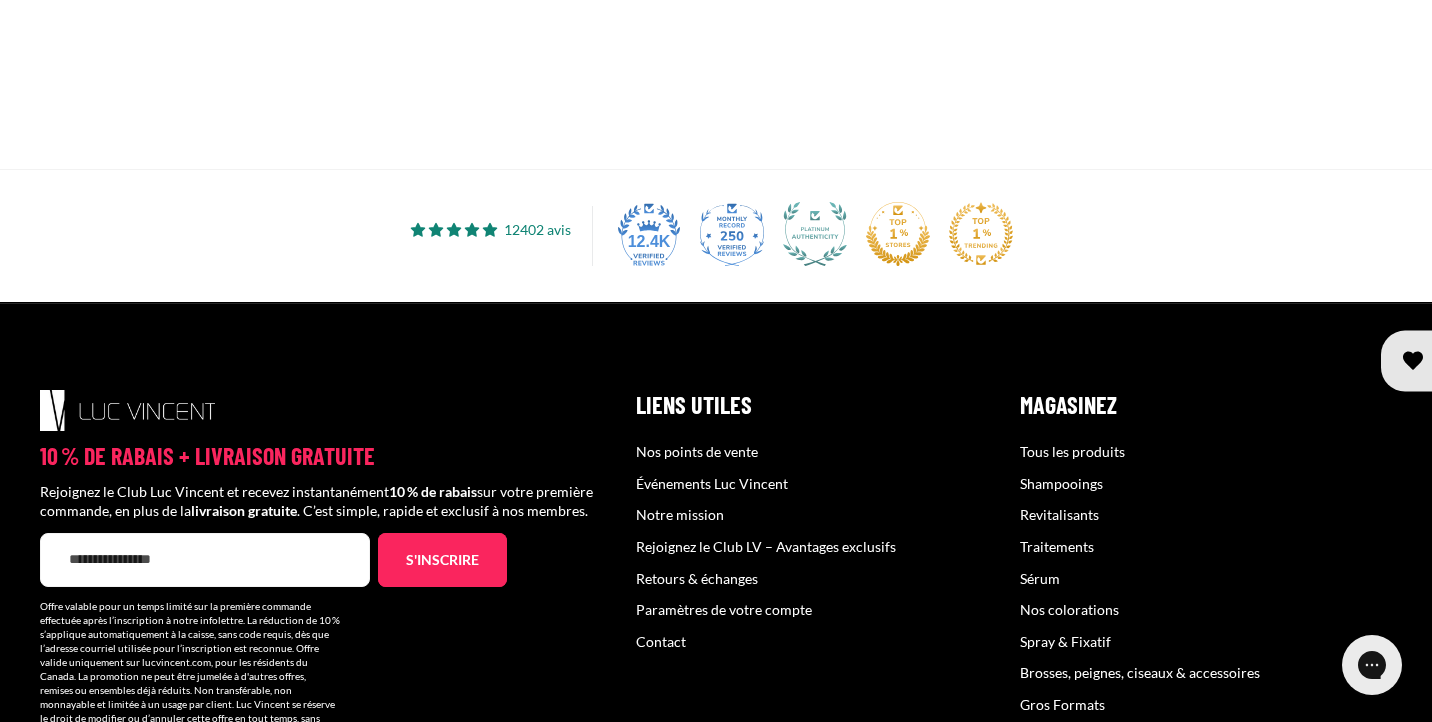 click at bounding box center [716, 69] 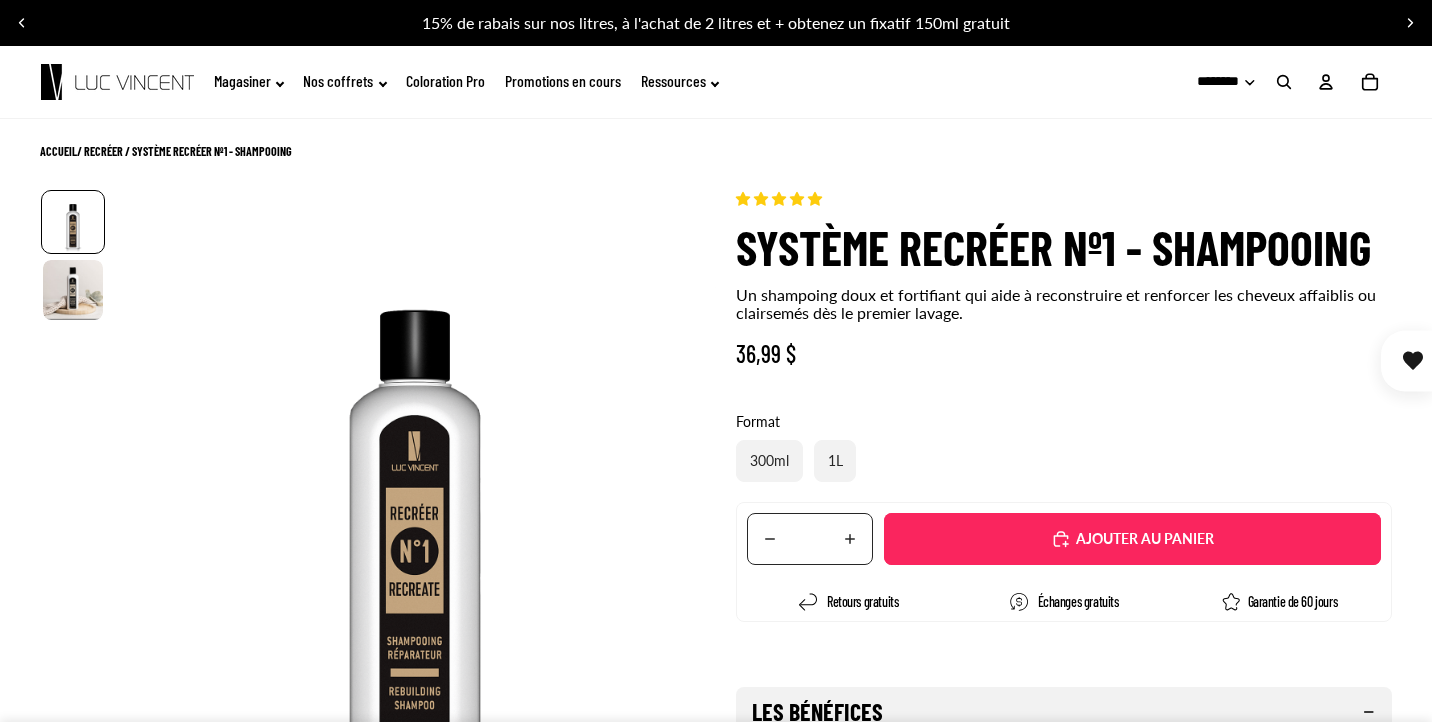 scroll, scrollTop: 0, scrollLeft: 0, axis: both 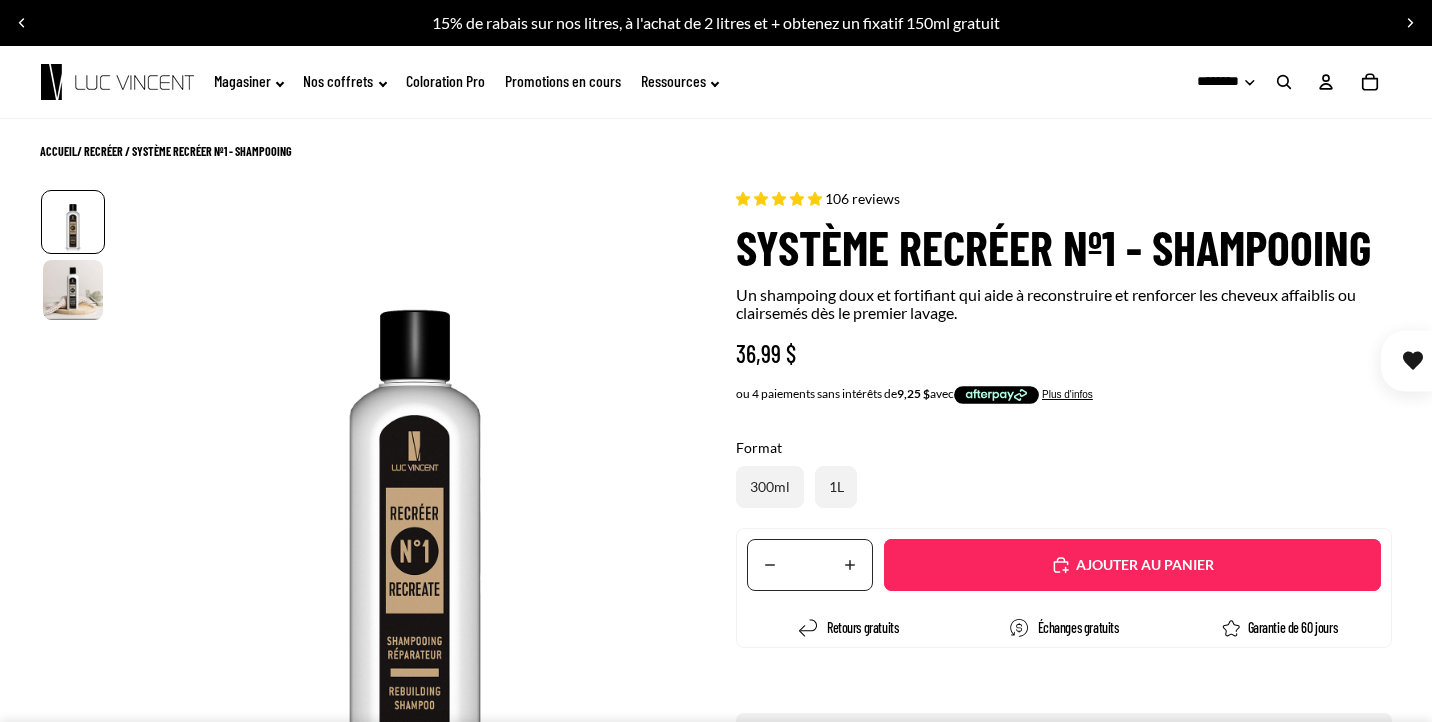 select on "**********" 